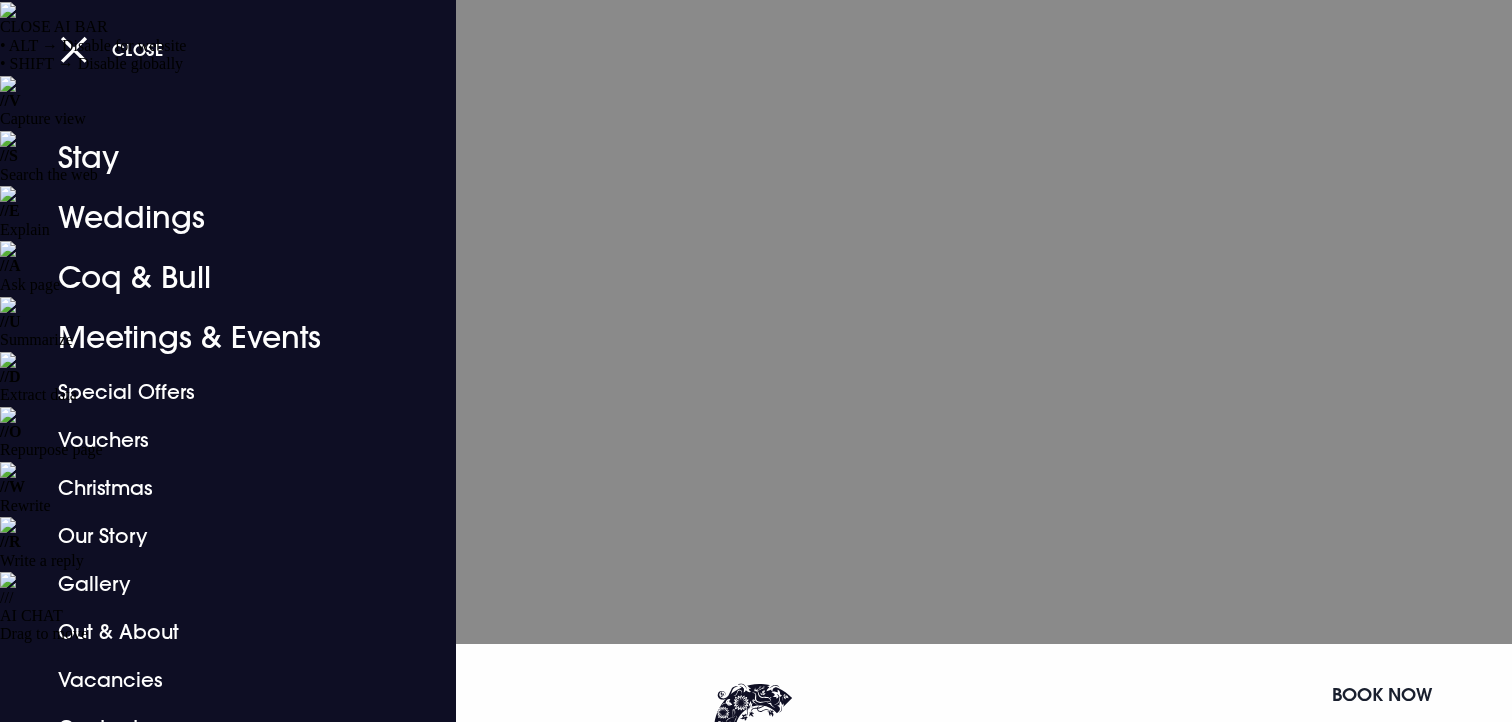 scroll, scrollTop: 0, scrollLeft: 0, axis: both 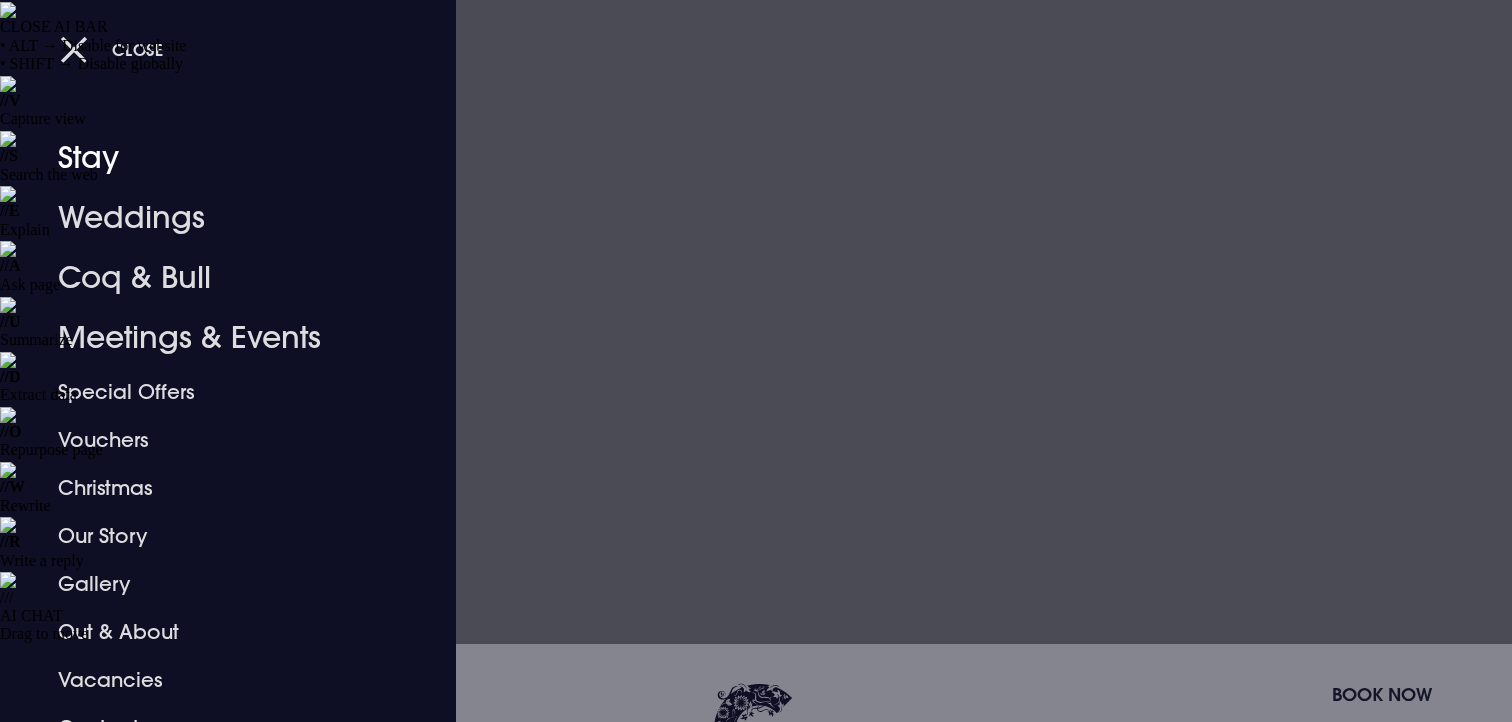 click on "Stay" at bounding box center (216, 158) 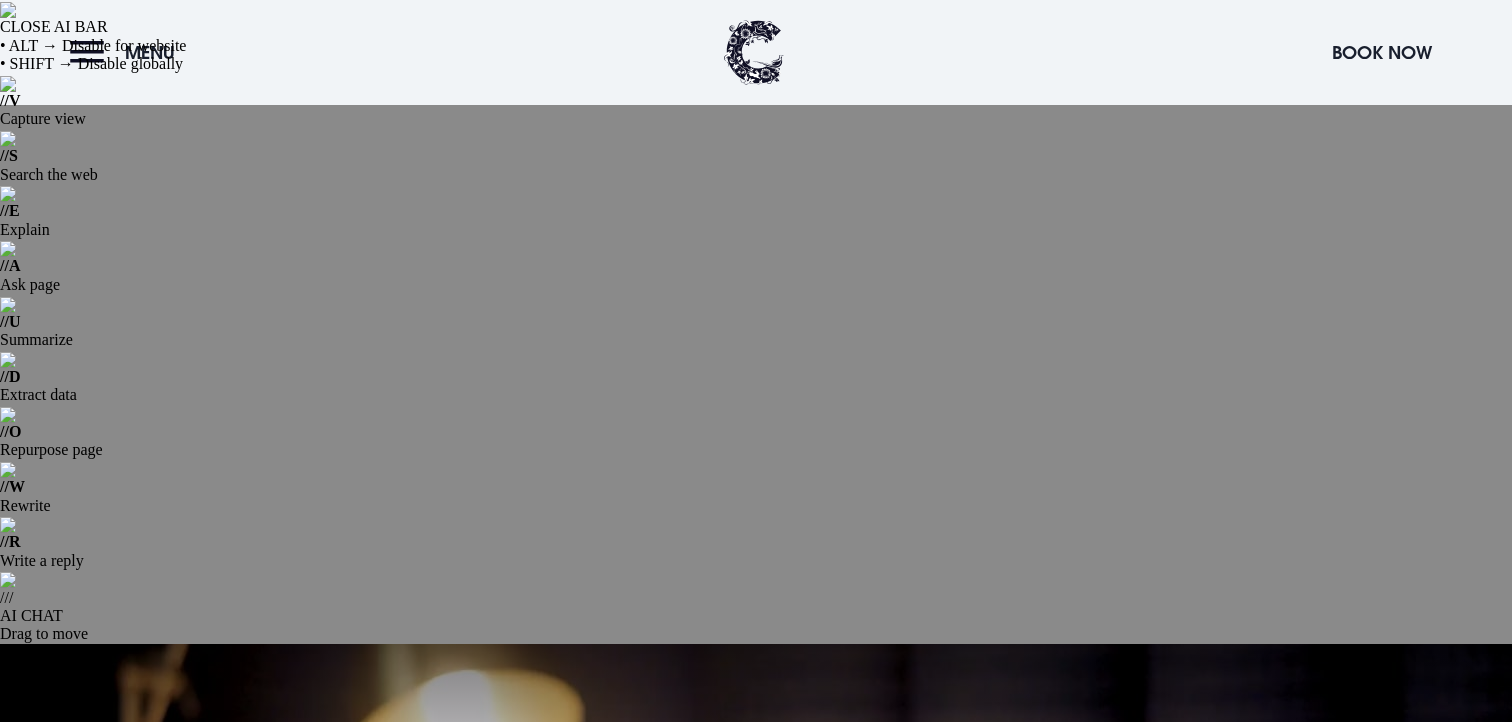 scroll, scrollTop: 902, scrollLeft: 0, axis: vertical 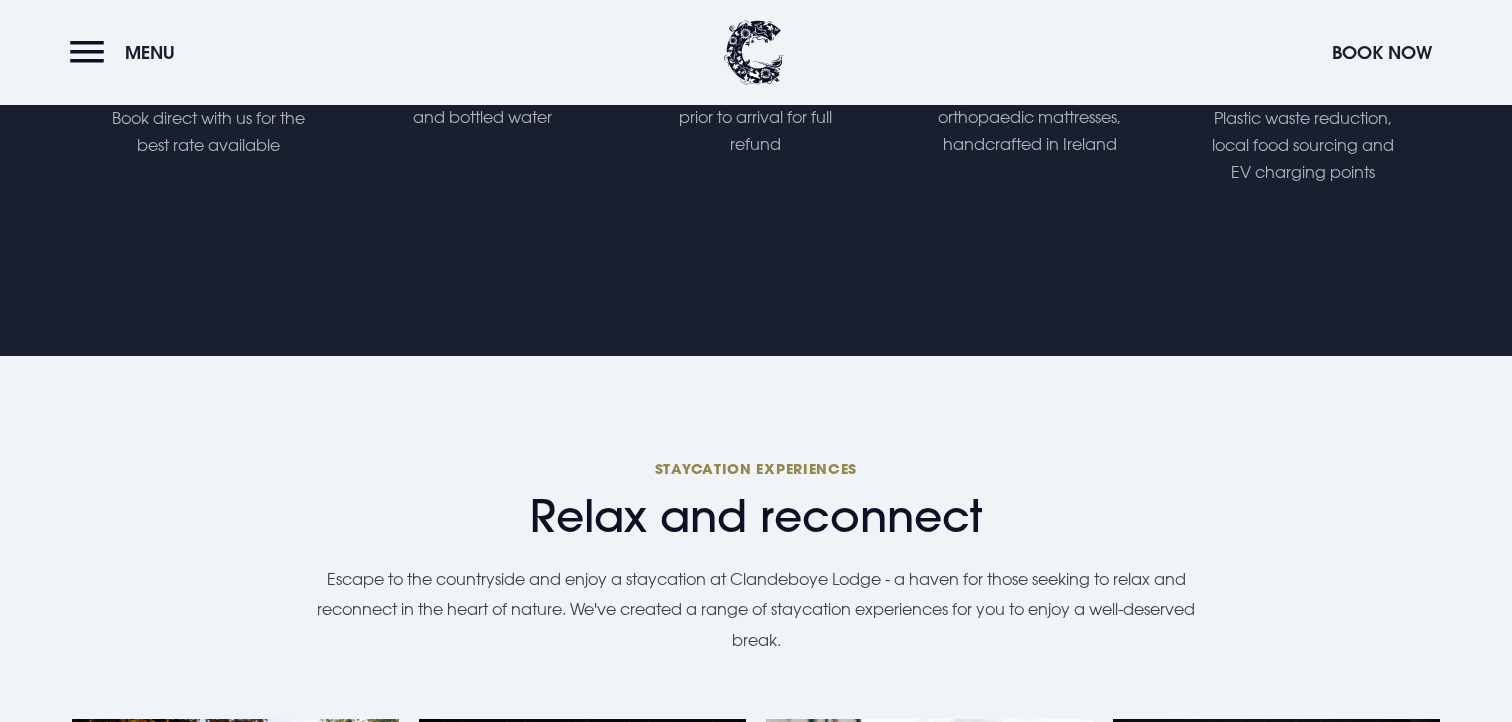 click at bounding box center [235, 971] 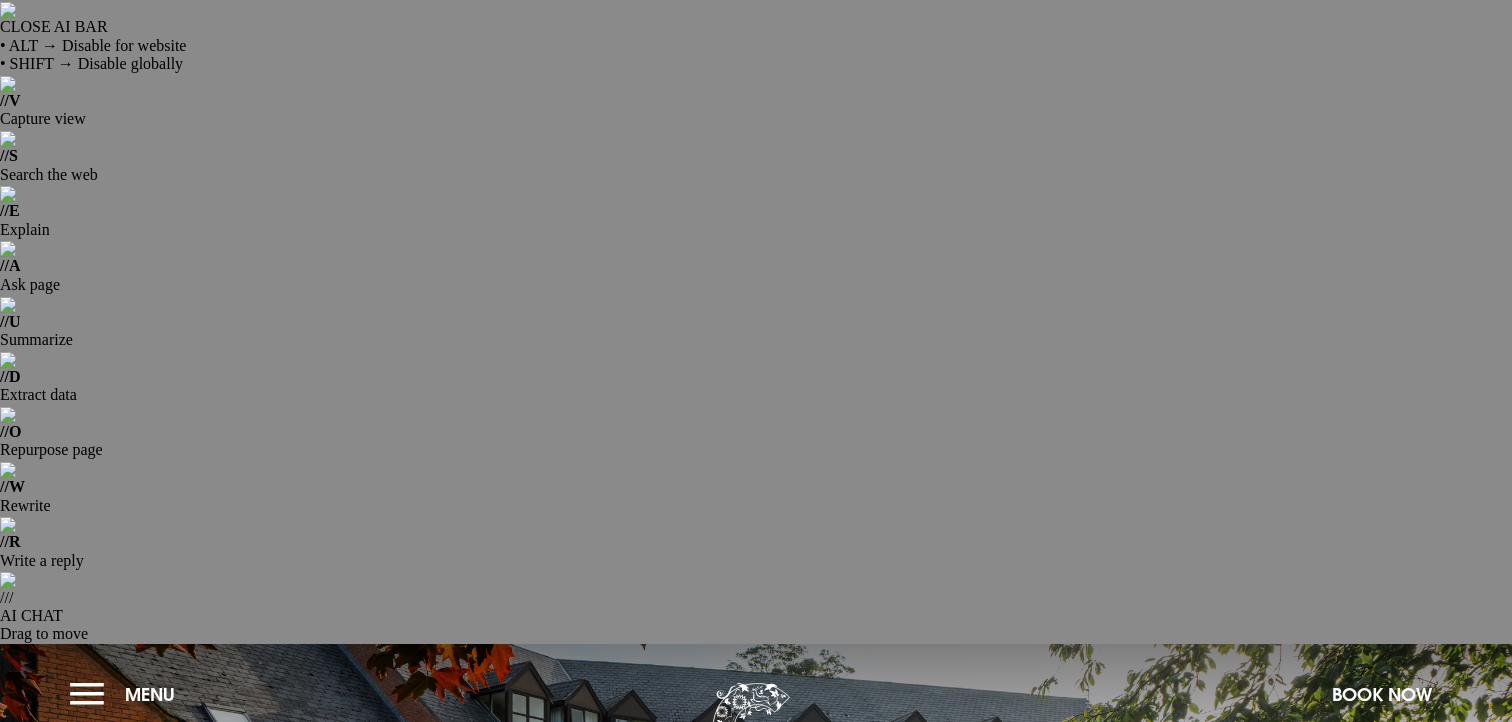 scroll, scrollTop: 0, scrollLeft: 0, axis: both 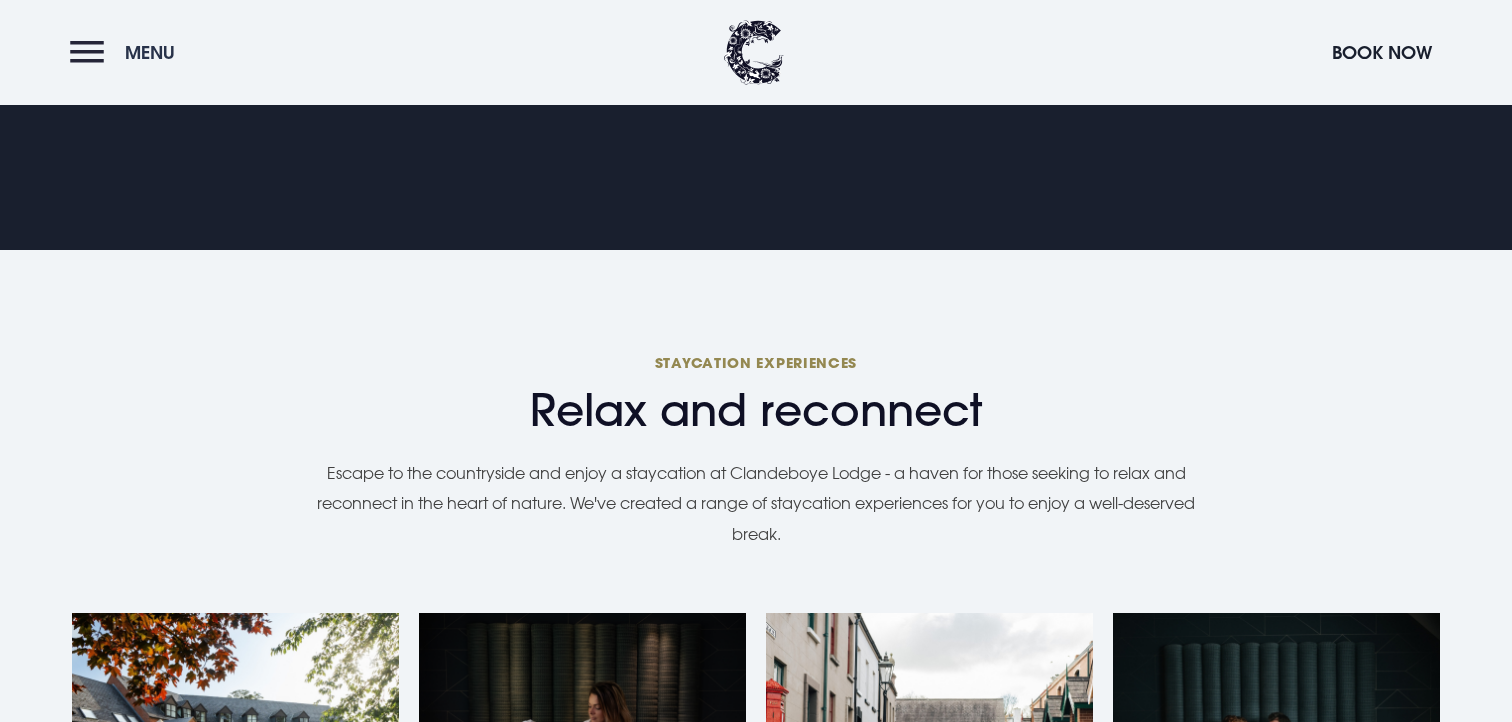click on "Menu" at bounding box center (127, 52) 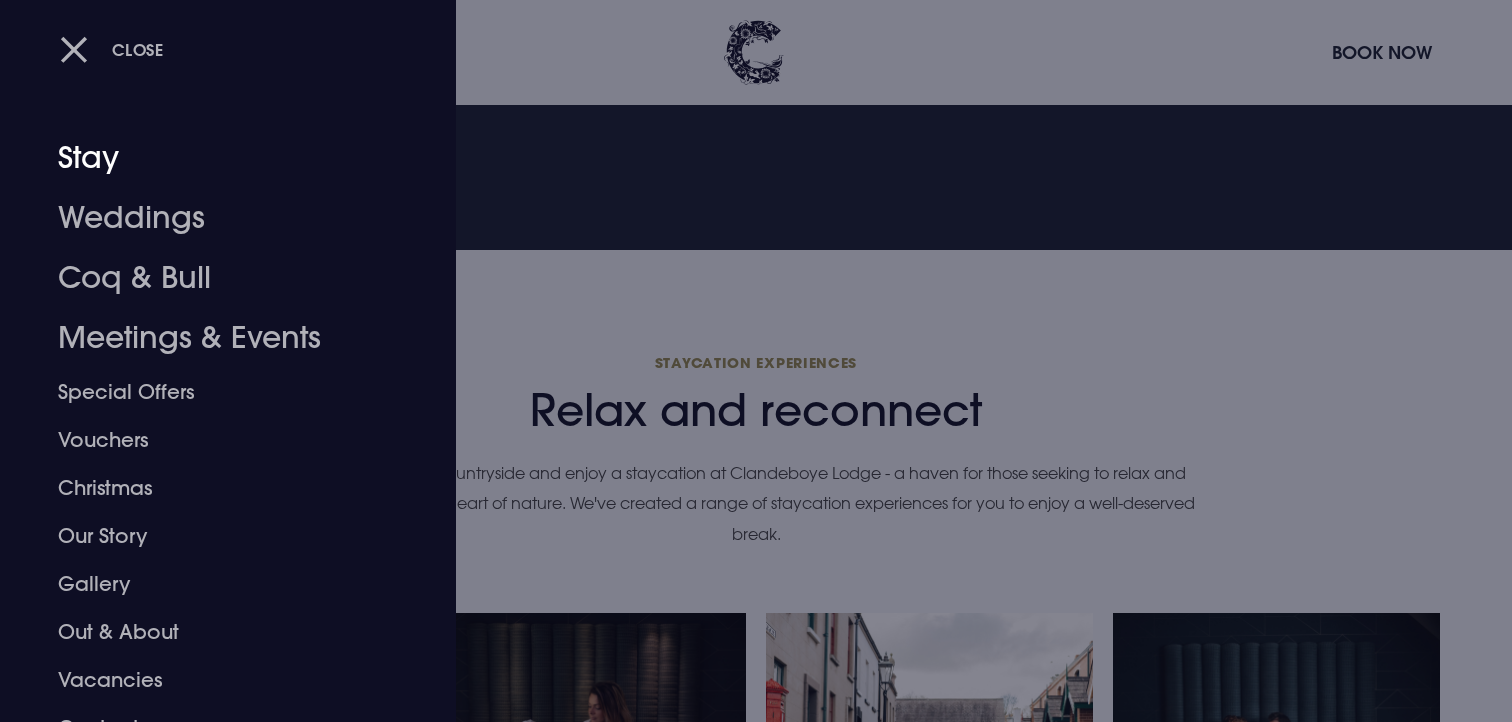 click on "Stay" at bounding box center (216, 158) 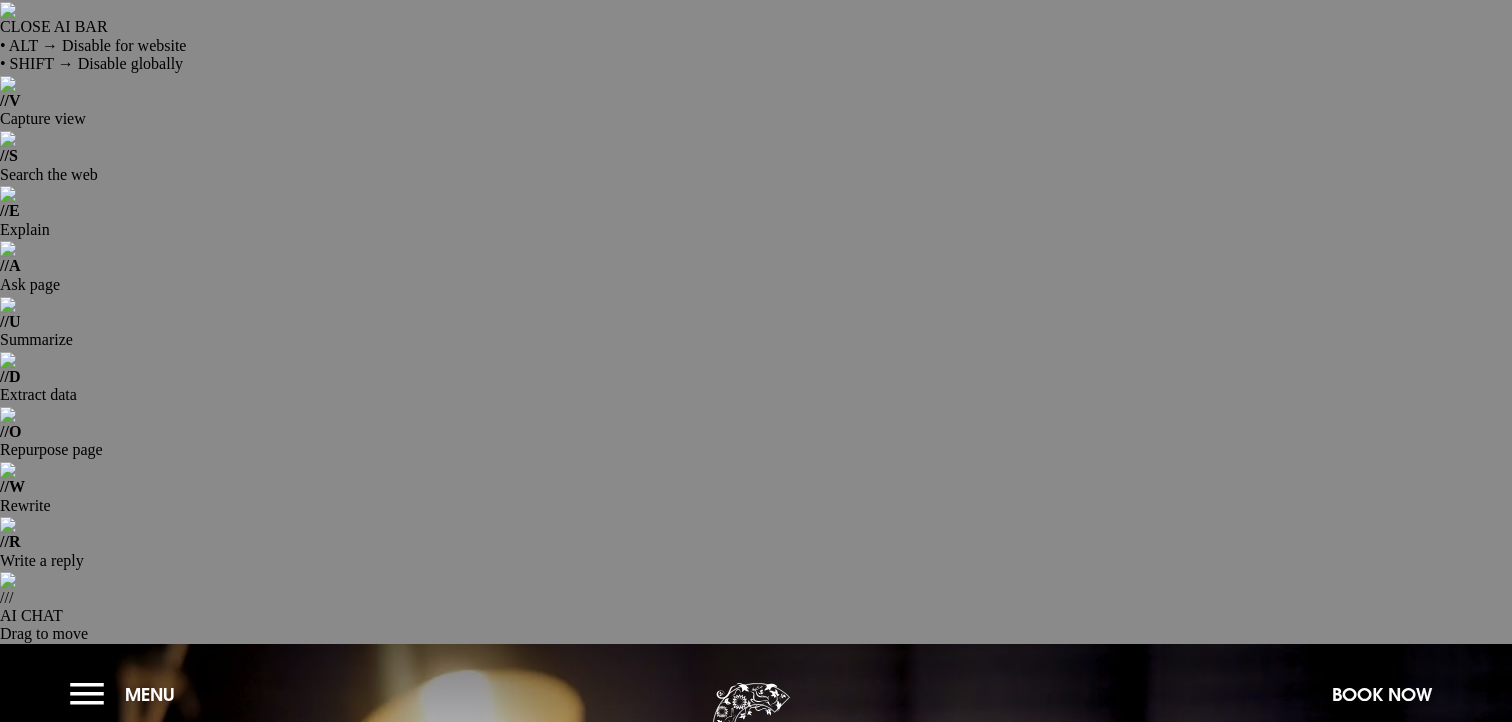 scroll, scrollTop: 0, scrollLeft: 0, axis: both 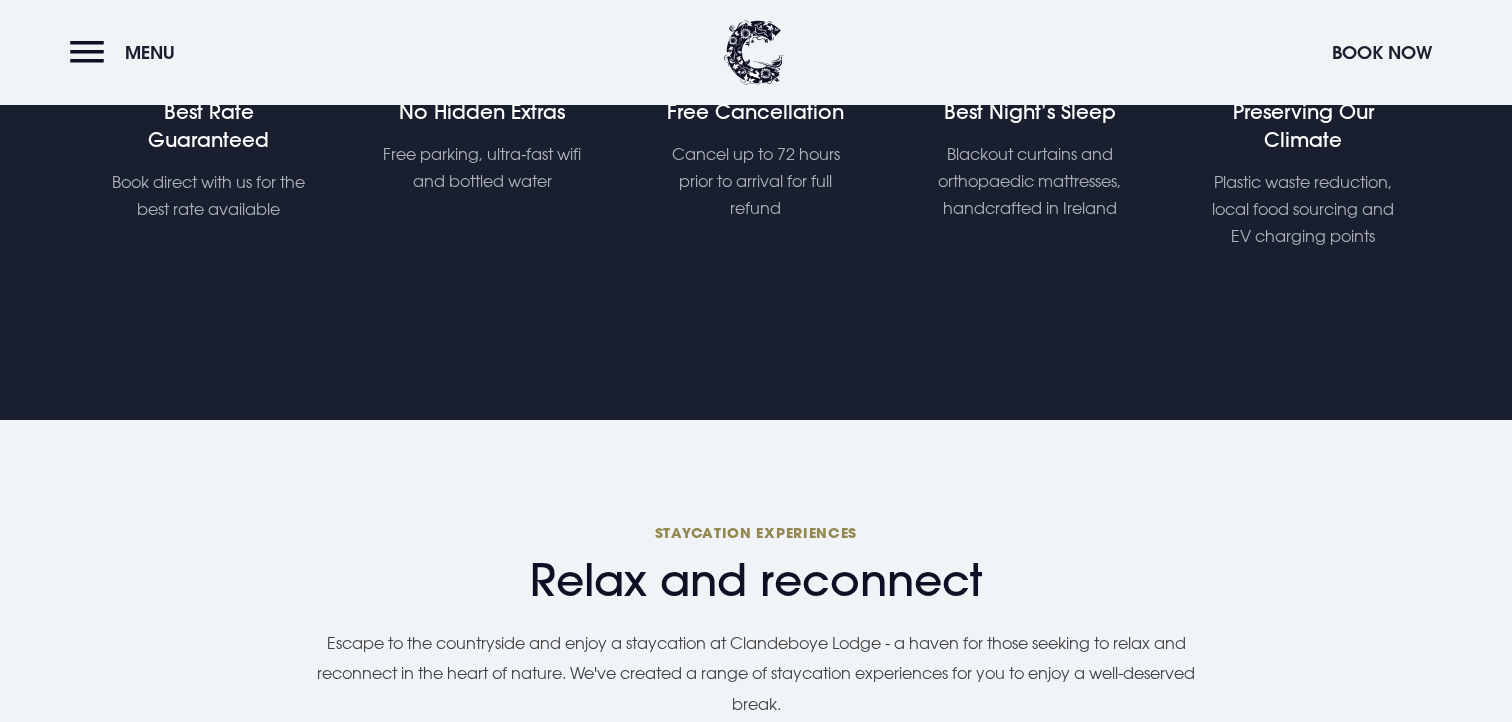 click at bounding box center (582, 1035) 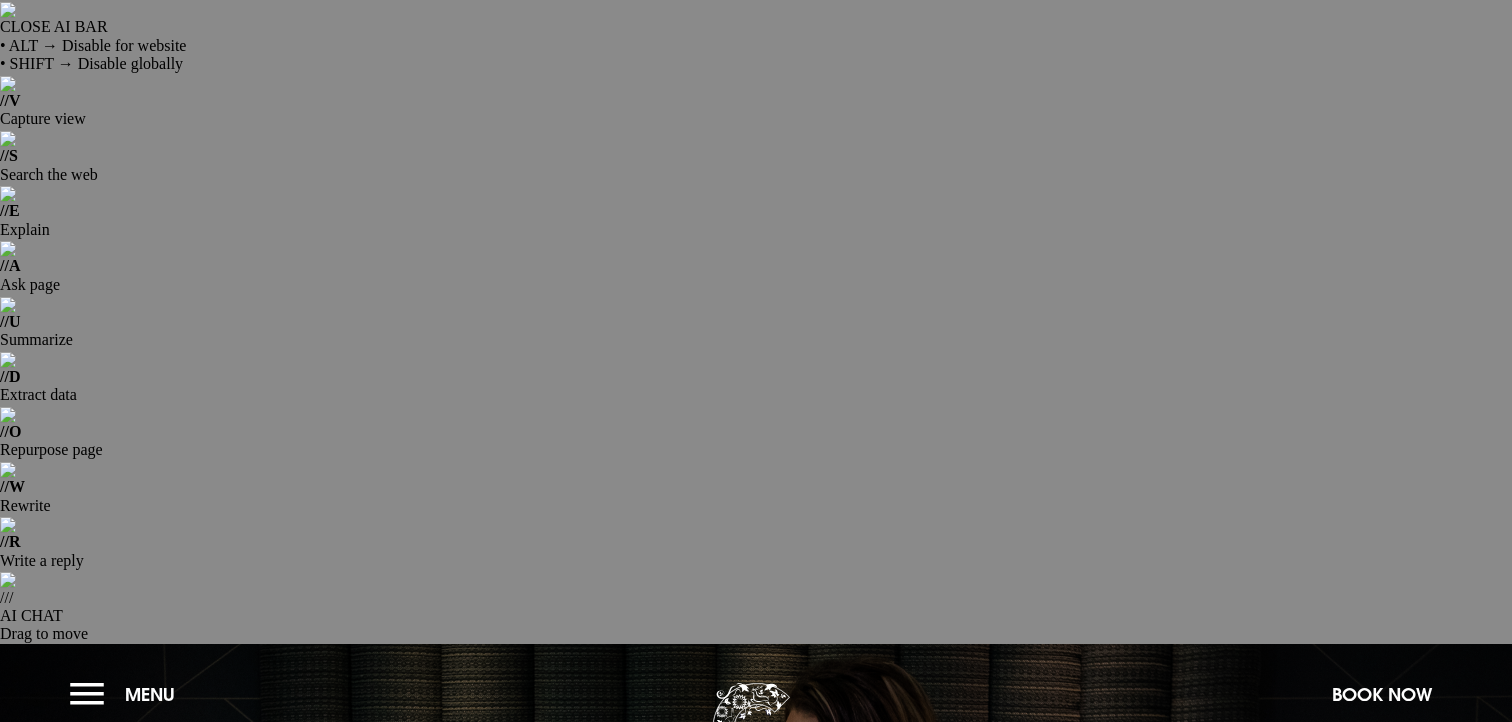 scroll, scrollTop: 0, scrollLeft: 0, axis: both 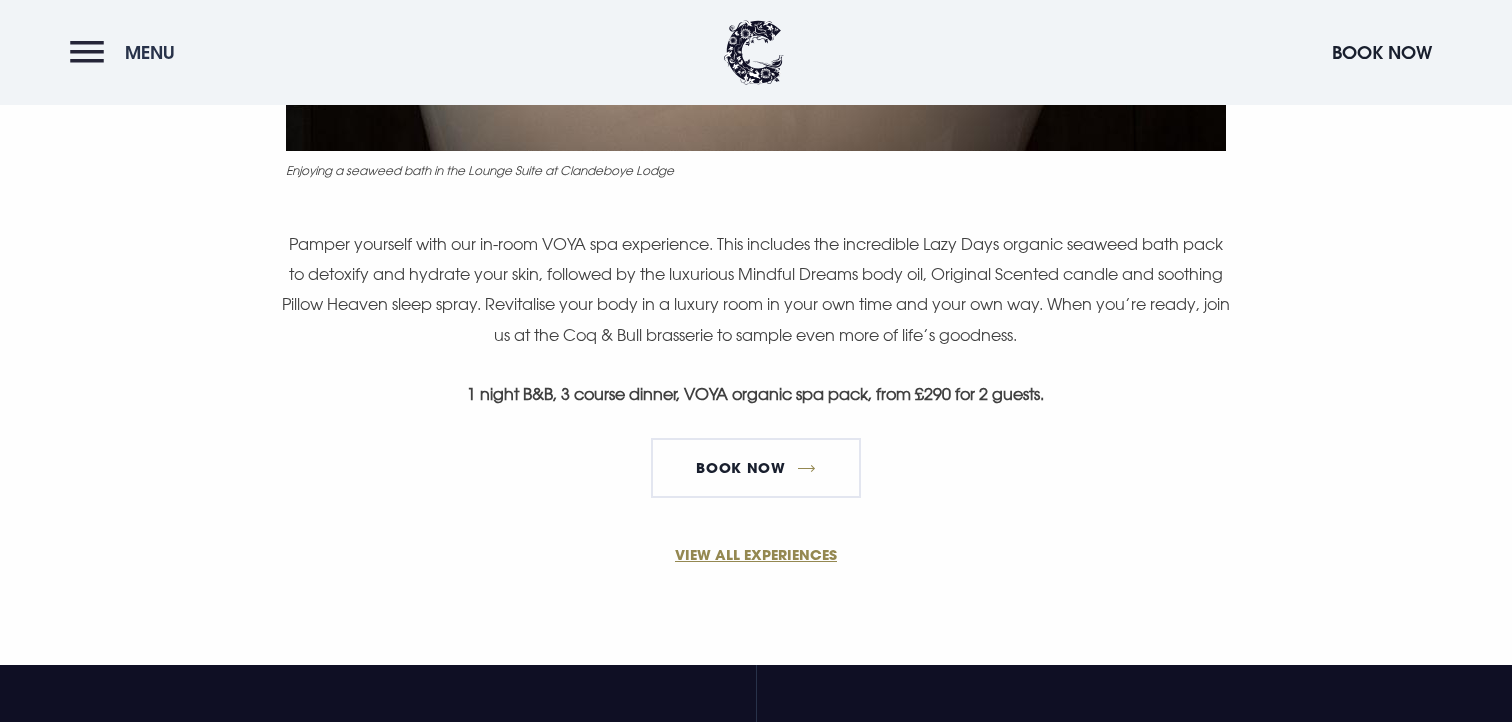 click on "Menu" at bounding box center [150, 52] 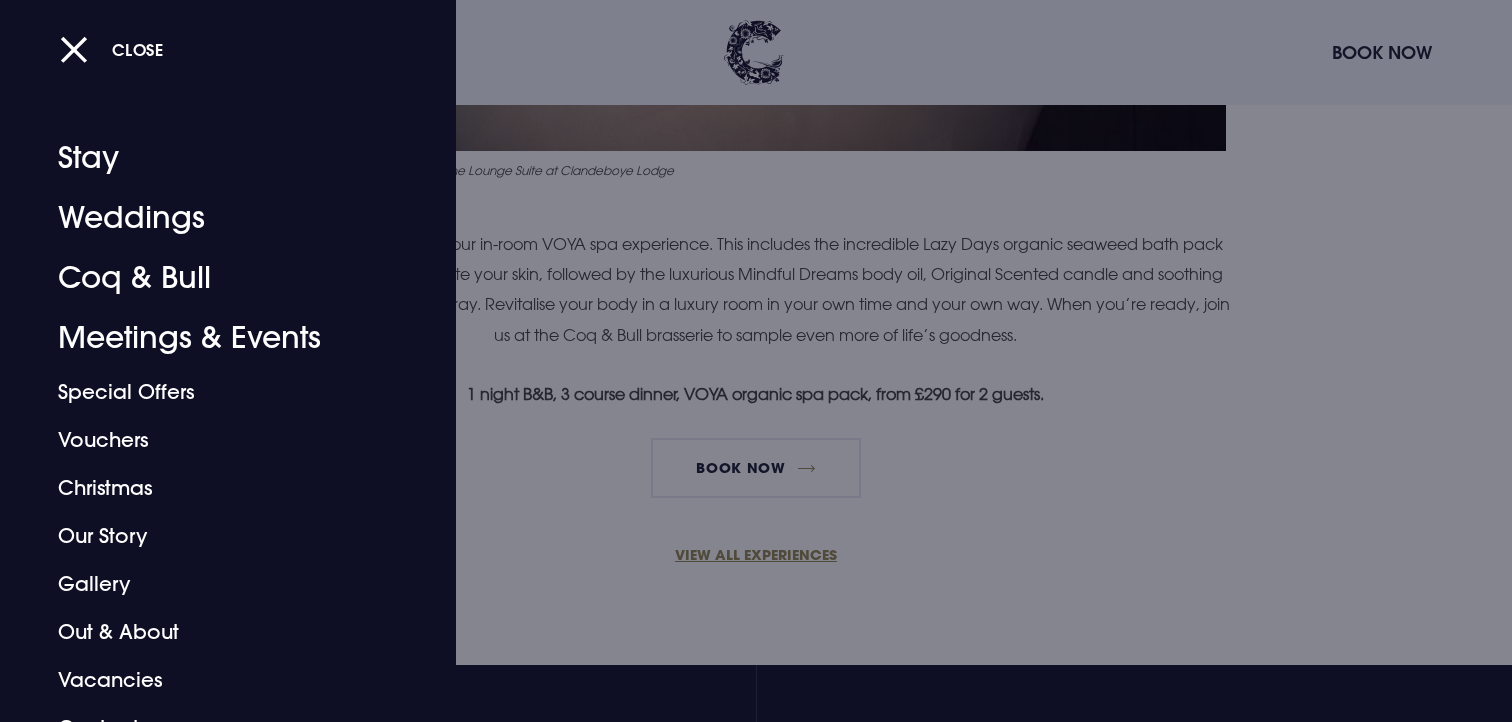 click on "Close" at bounding box center [778, 49] 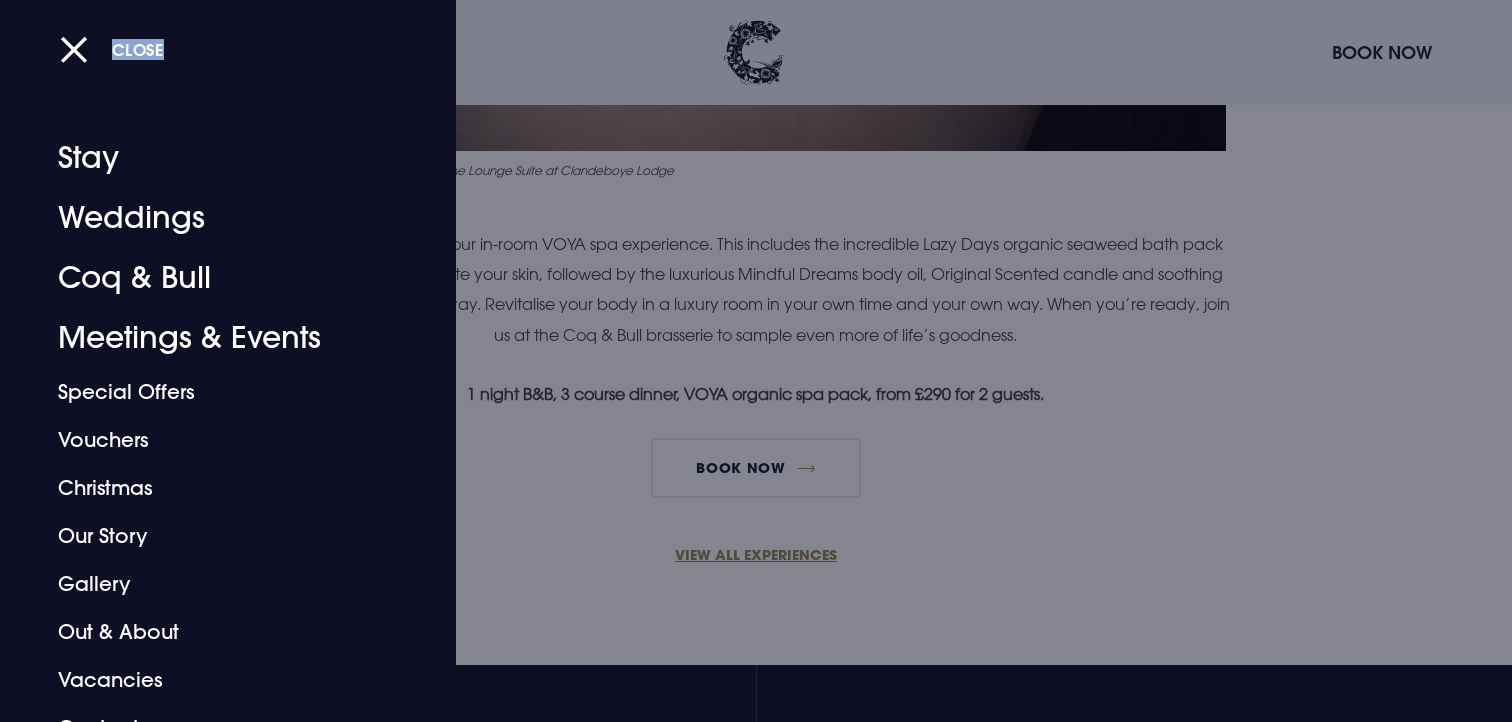 click on "Close" at bounding box center [778, 49] 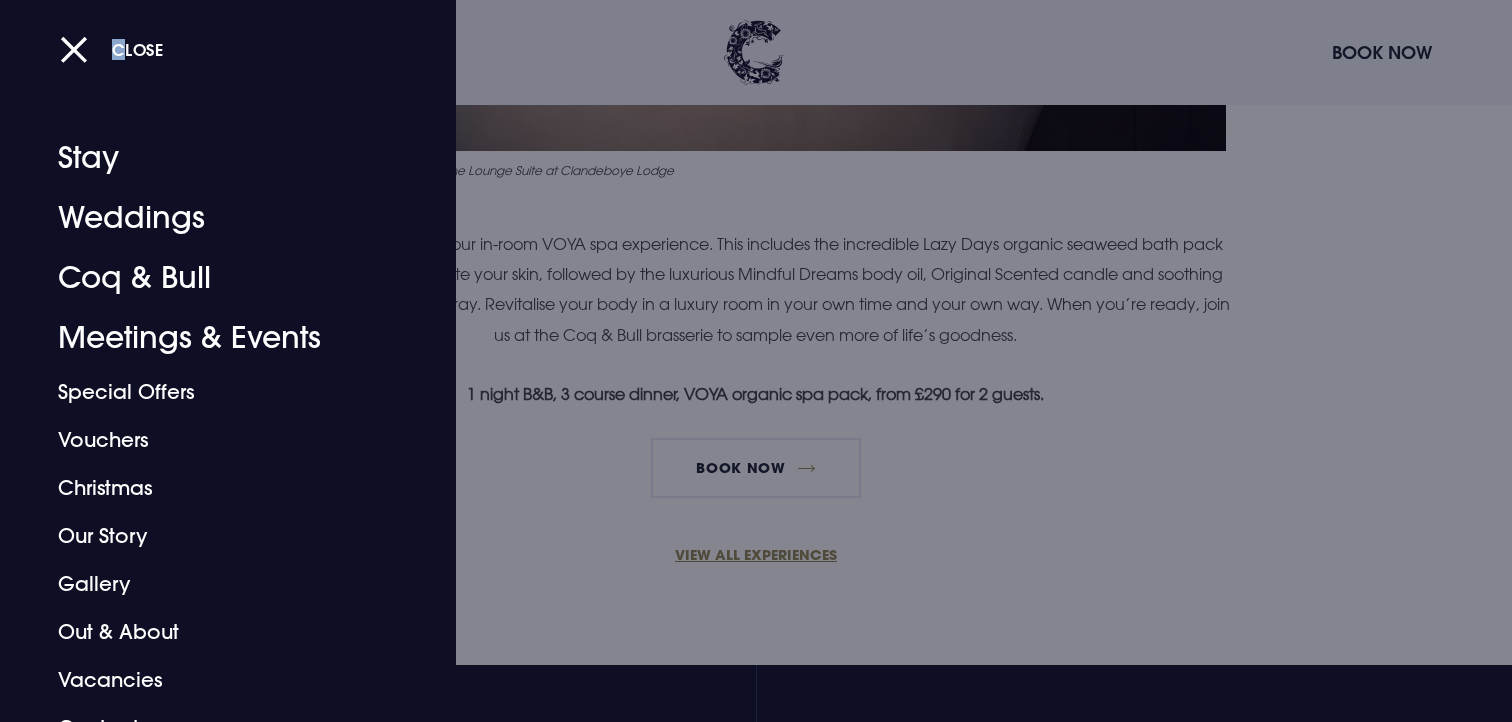 click on "Close" at bounding box center [778, 49] 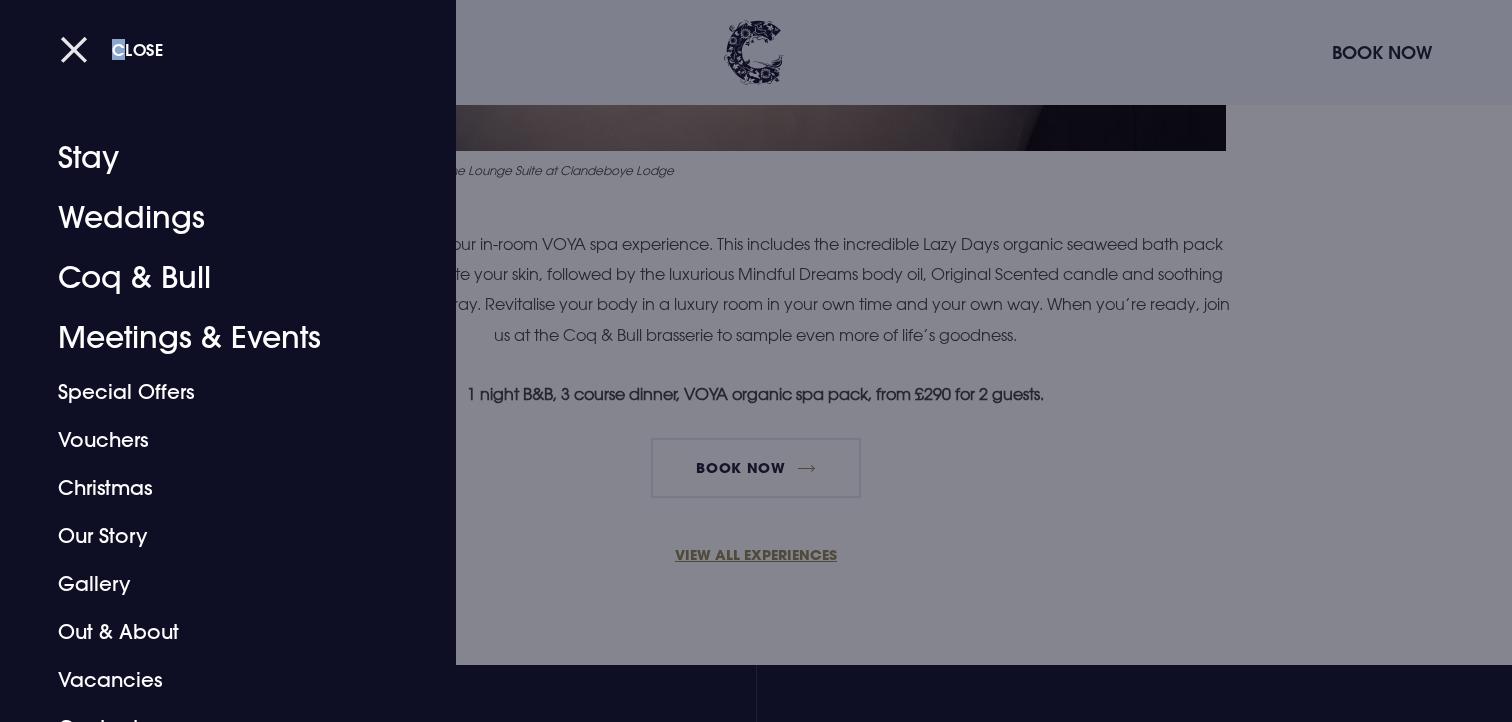 click on "Close" at bounding box center [112, 49] 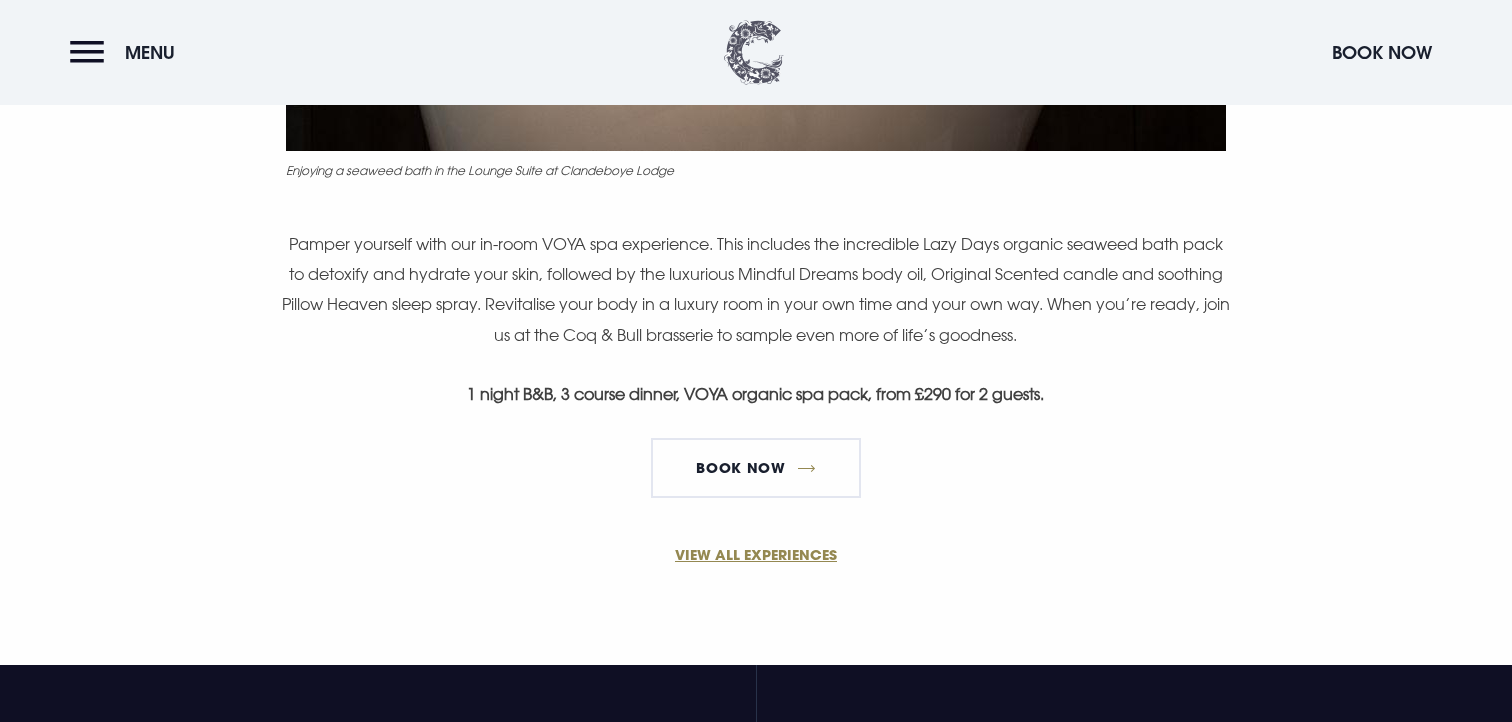 click at bounding box center [754, 52] 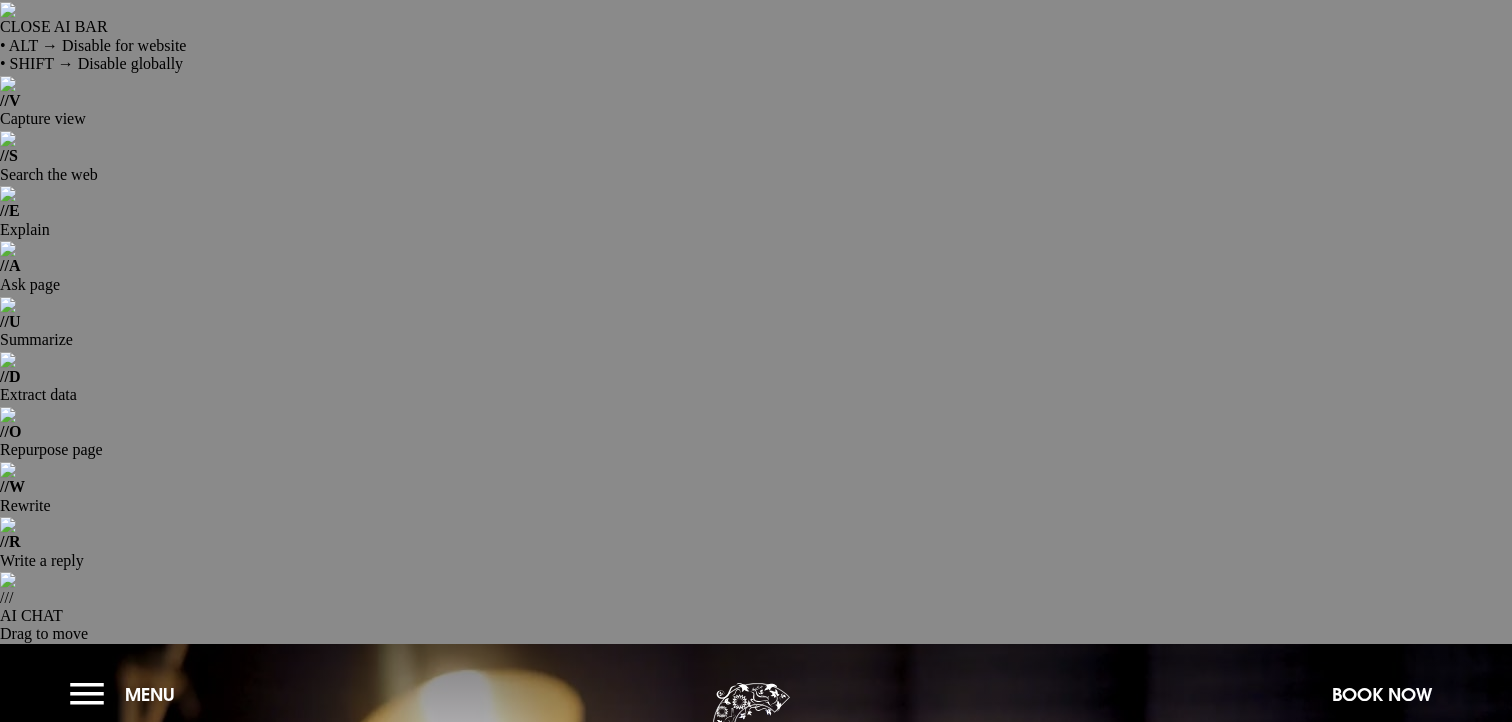 scroll, scrollTop: 0, scrollLeft: 0, axis: both 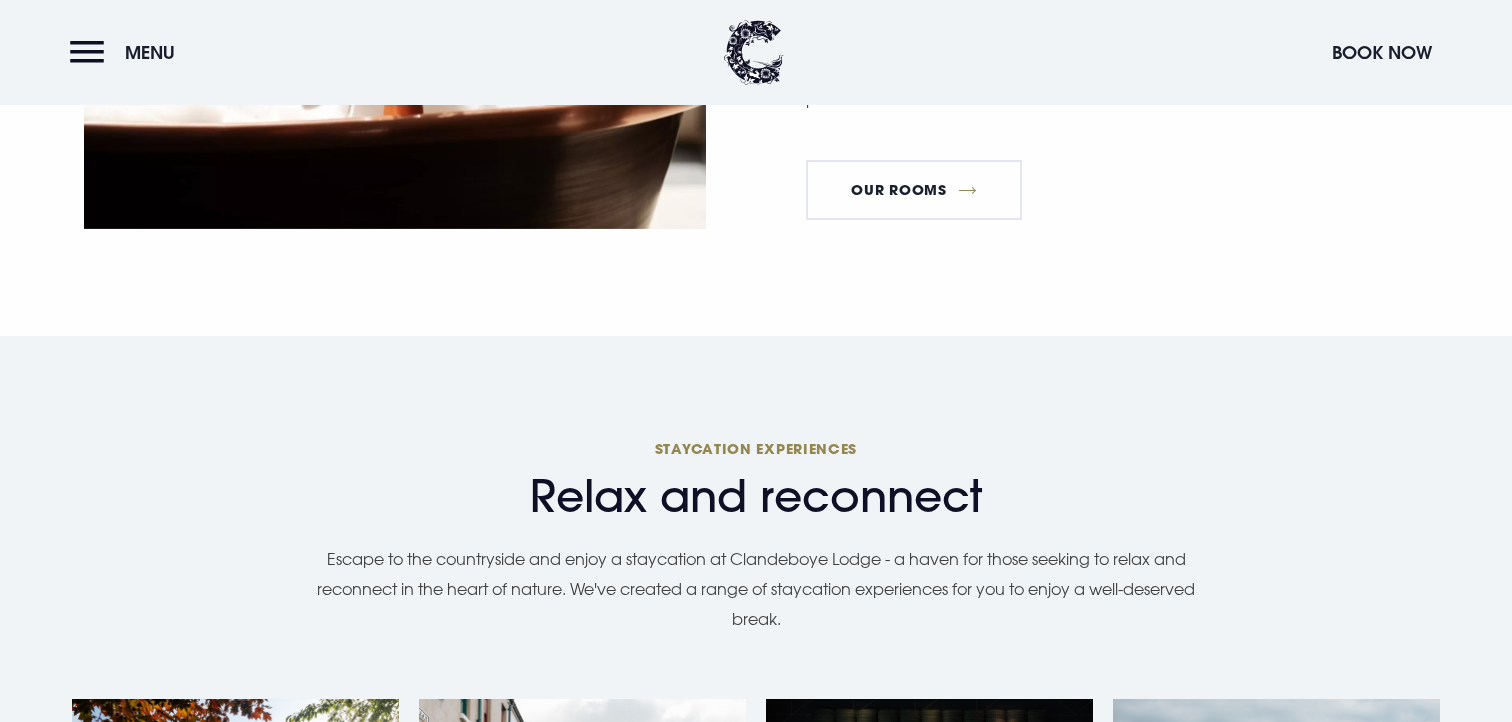 click 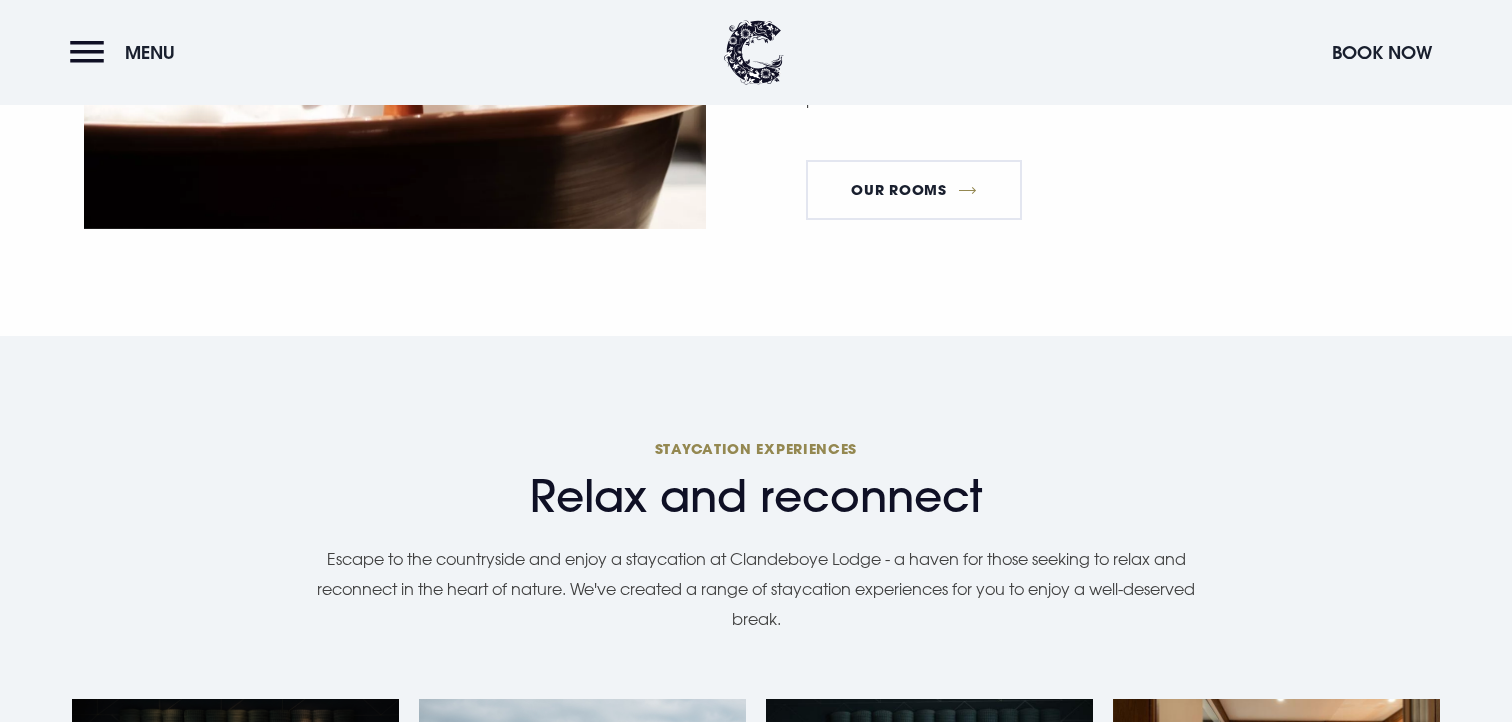 click 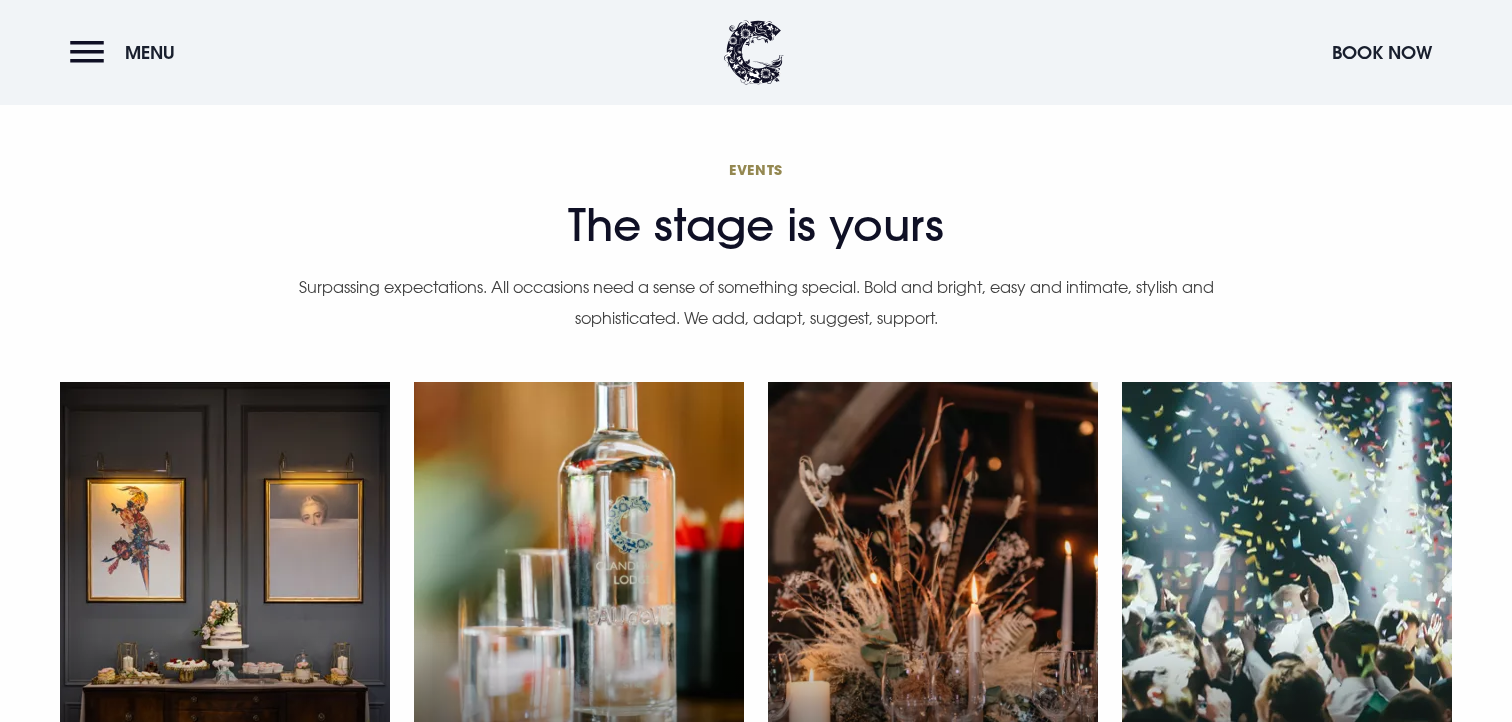 scroll, scrollTop: 6817, scrollLeft: 0, axis: vertical 